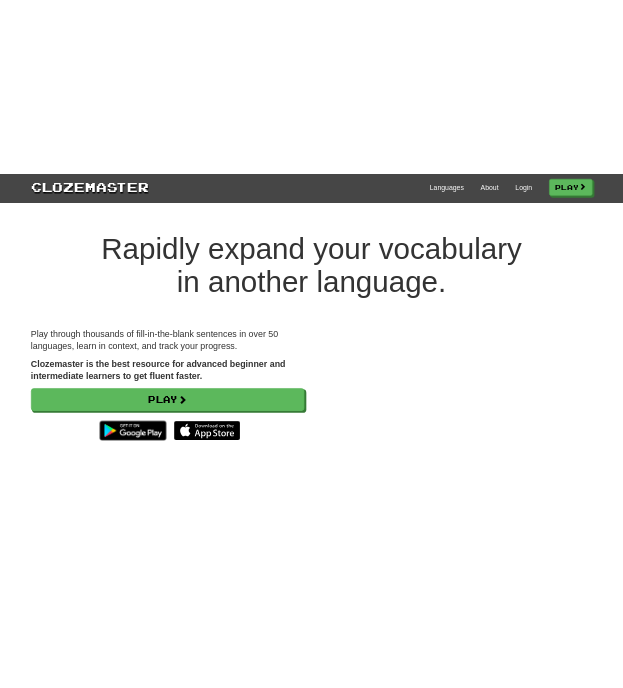 scroll, scrollTop: 0, scrollLeft: 0, axis: both 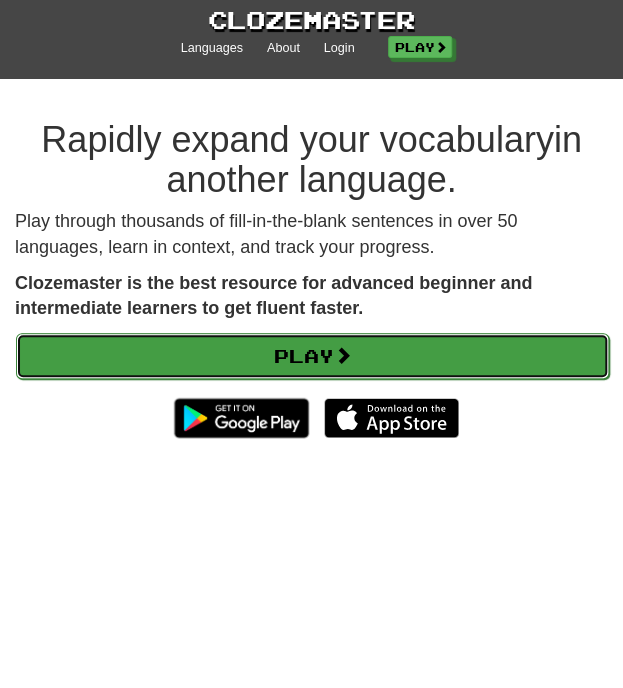 click on "Play" at bounding box center (312, 356) 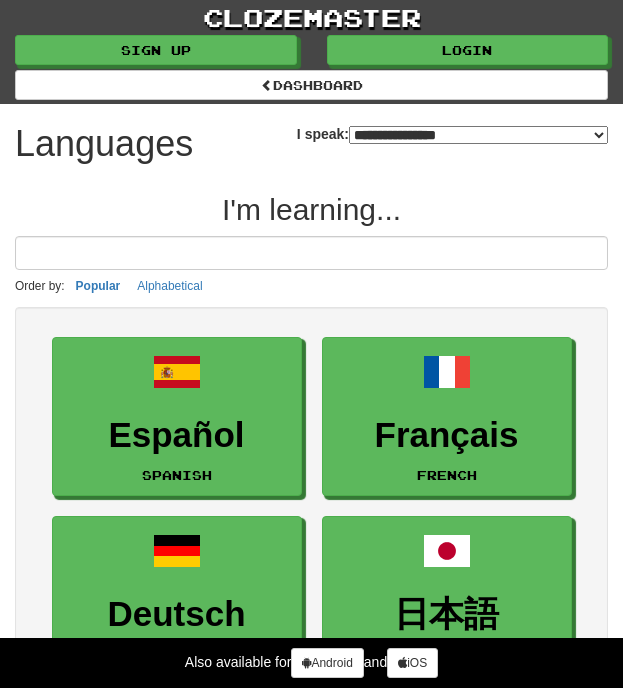 select on "*******" 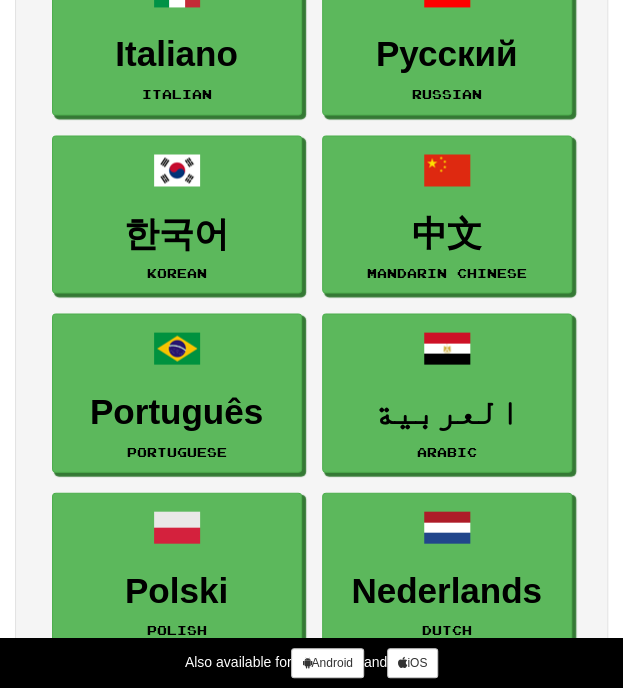 scroll, scrollTop: 943, scrollLeft: 0, axis: vertical 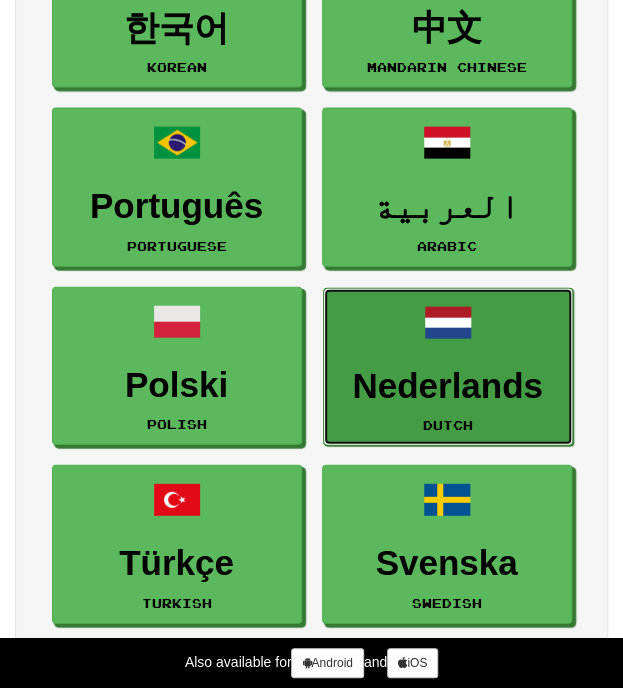 click on "Nederlands" at bounding box center [448, 386] 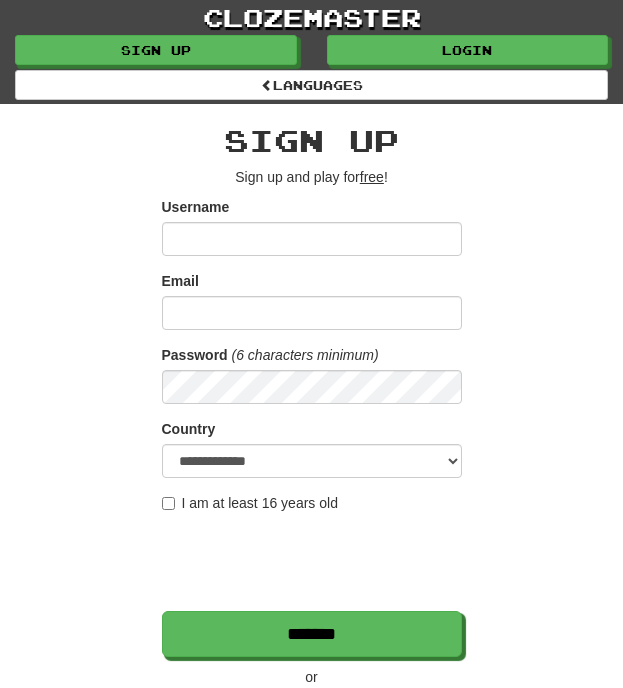 scroll, scrollTop: 0, scrollLeft: 0, axis: both 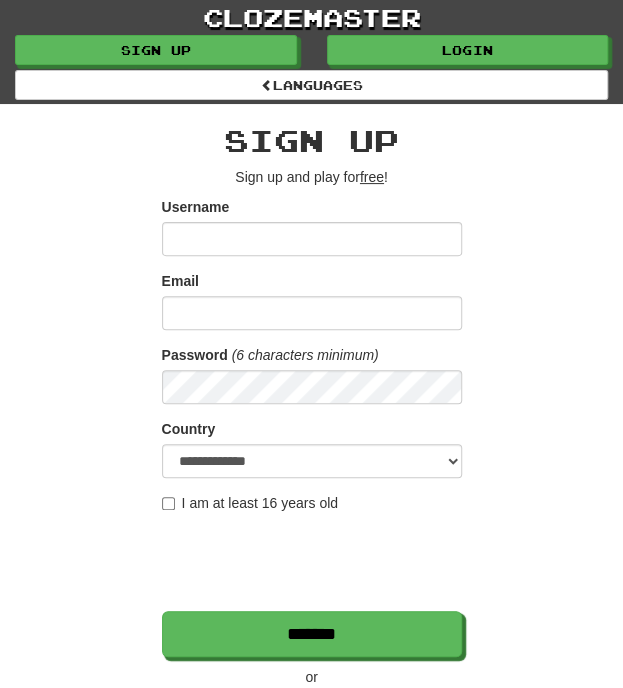 click on "Username" at bounding box center [312, 239] 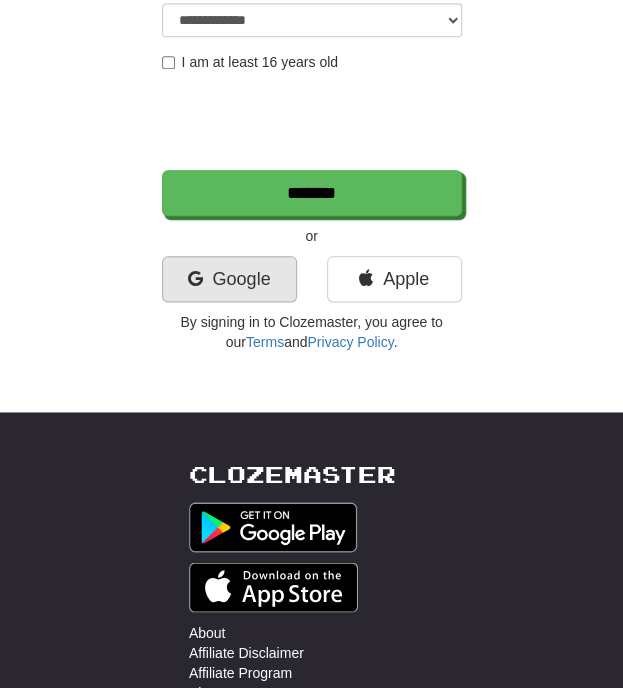 scroll, scrollTop: 458, scrollLeft: 0, axis: vertical 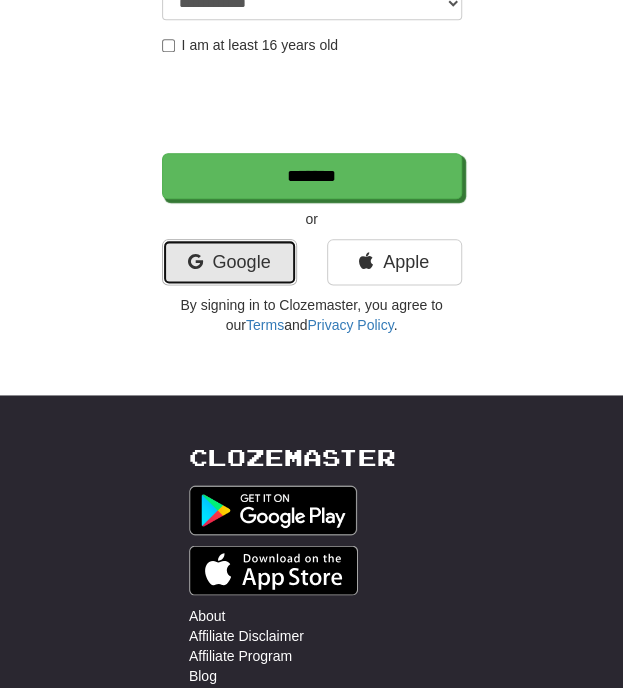 click on "Google" at bounding box center [229, 262] 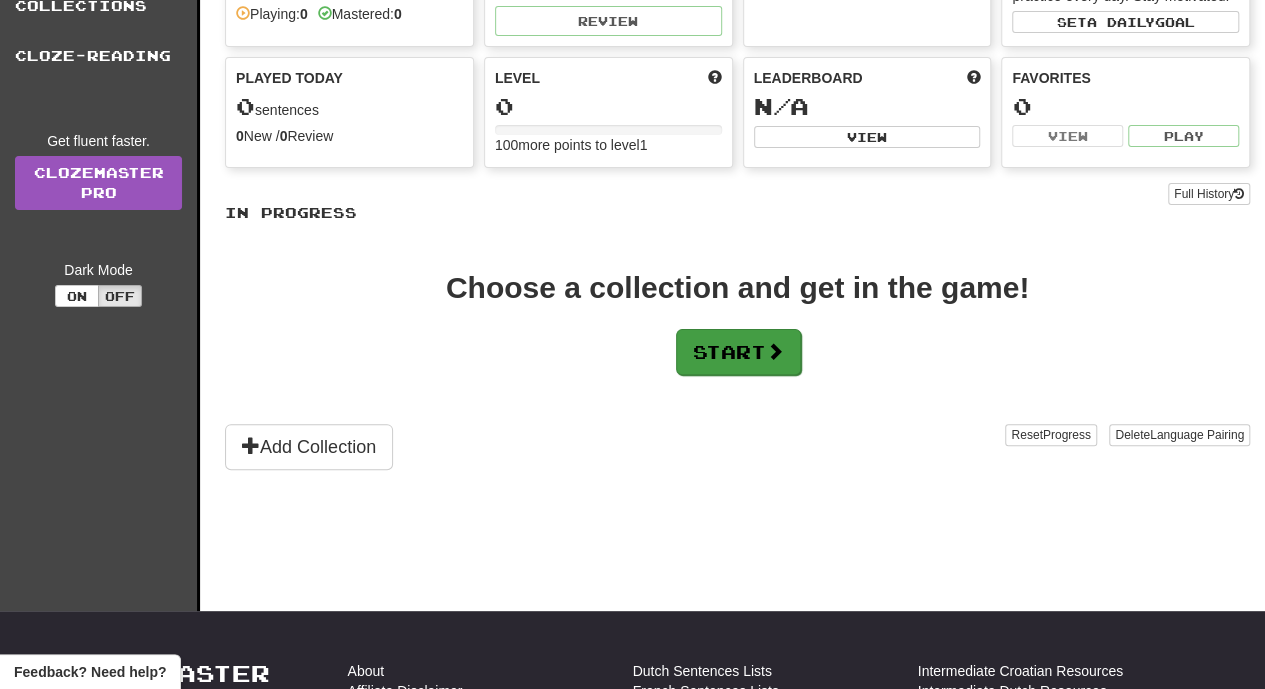 scroll, scrollTop: 0, scrollLeft: 0, axis: both 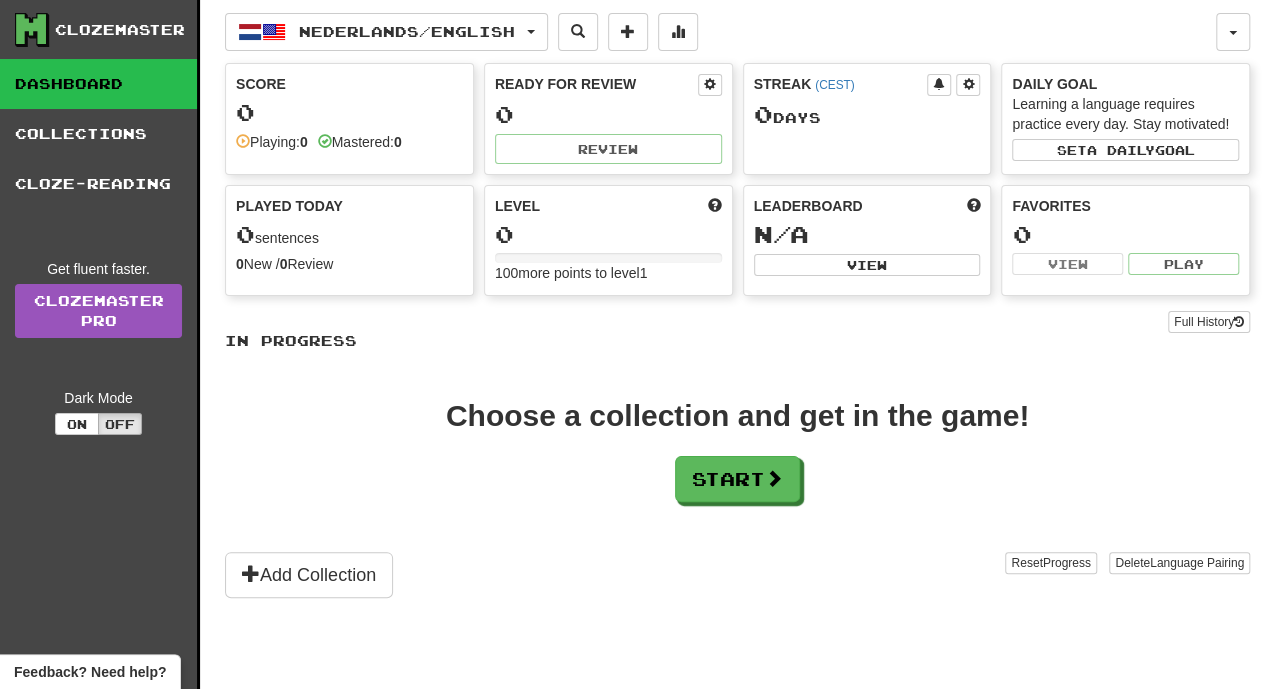 click on "In Progress Choose a collection and get in the game! Start   Add Collection Reset  Progress Delete  Language Pairing Dark Mode On Off" at bounding box center [737, 464] 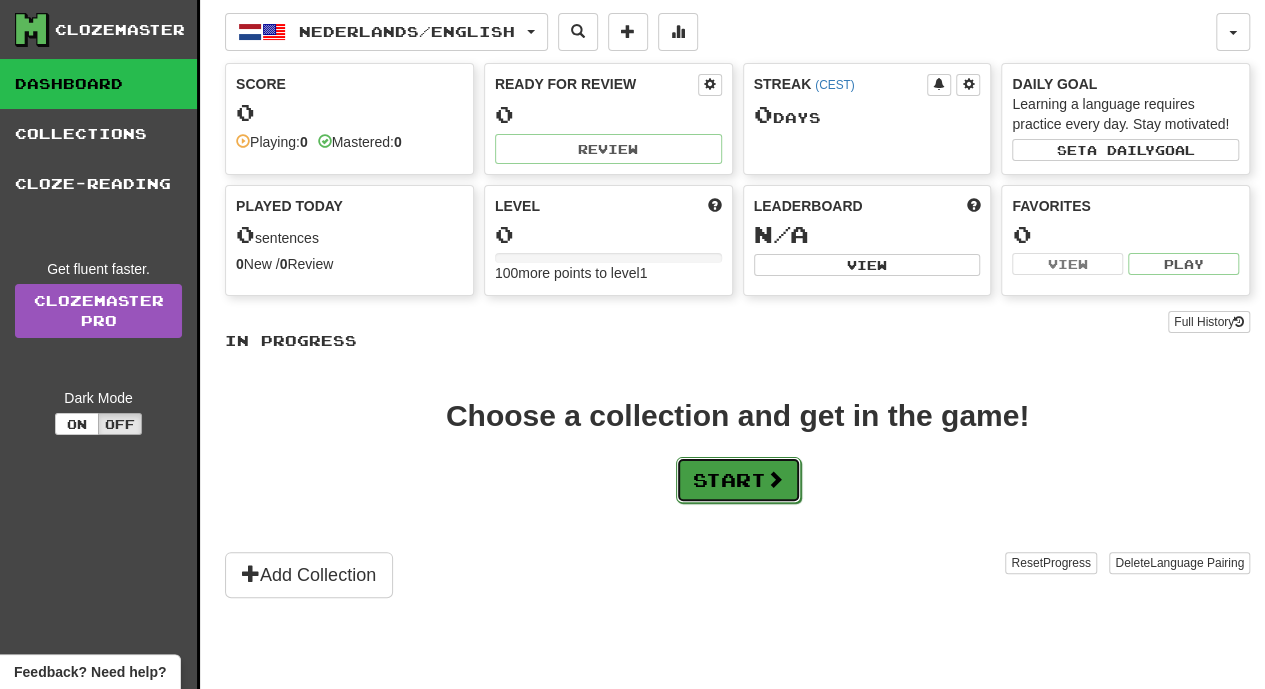 click on "Start" at bounding box center [738, 480] 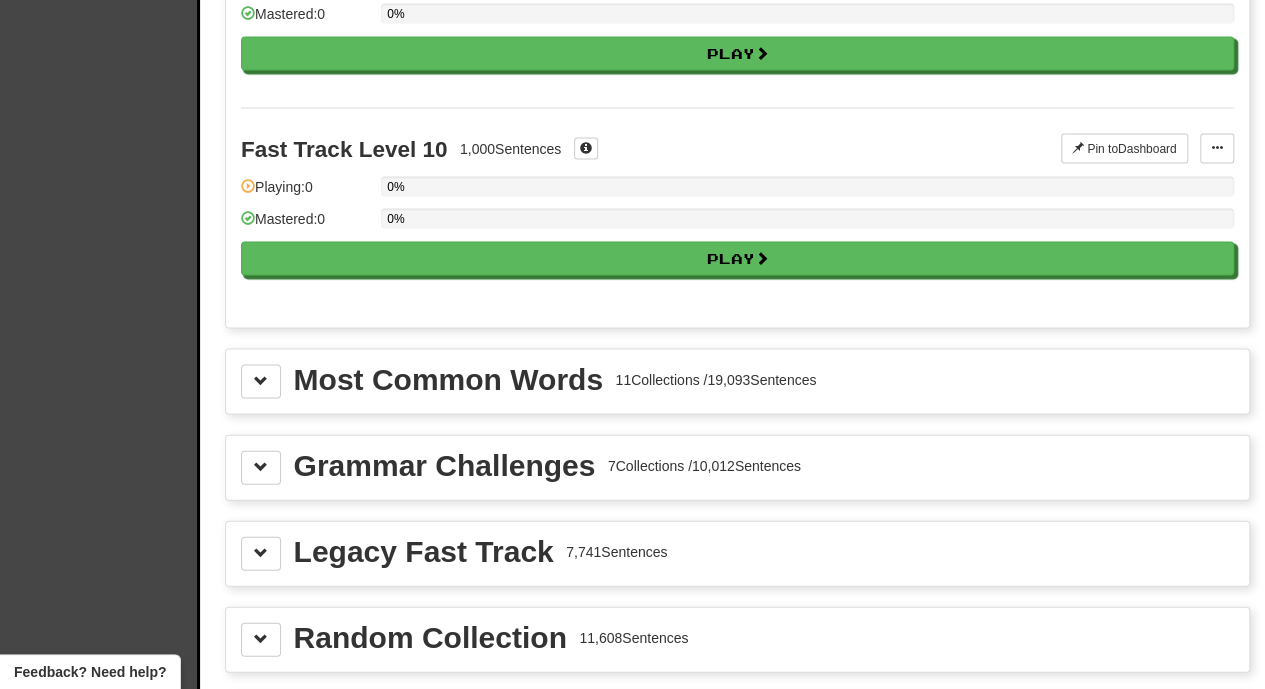 scroll, scrollTop: 2118, scrollLeft: 0, axis: vertical 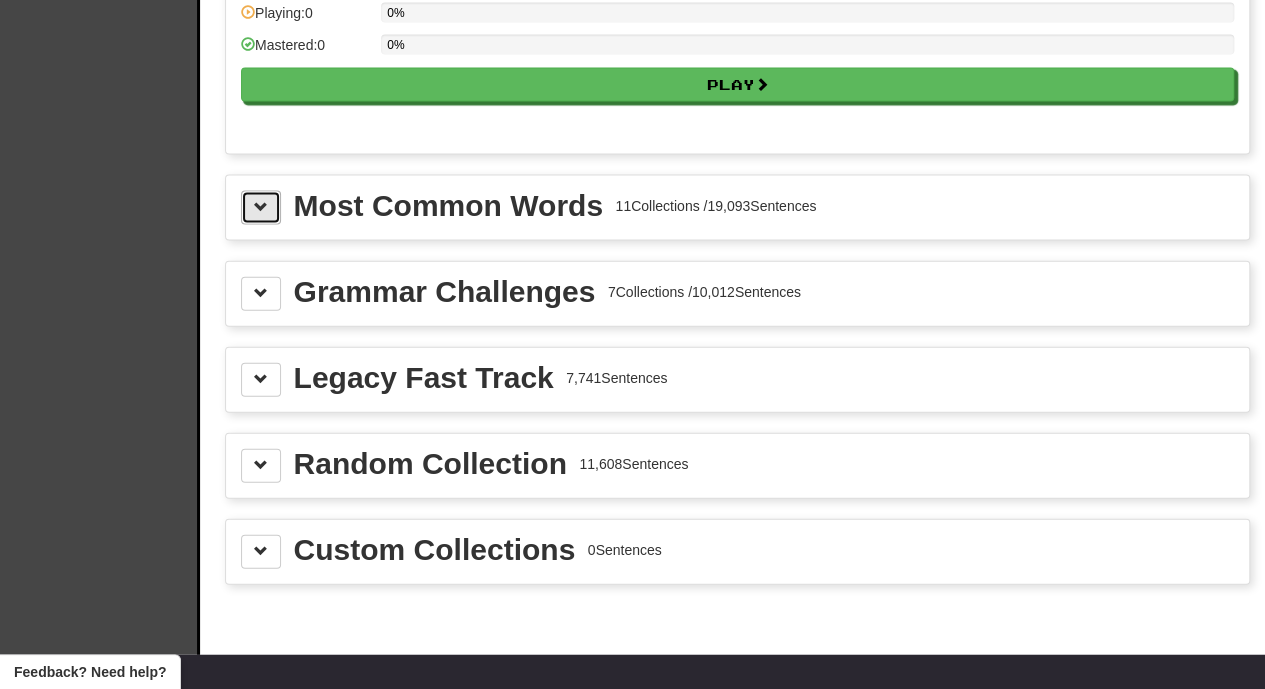 click at bounding box center (261, 207) 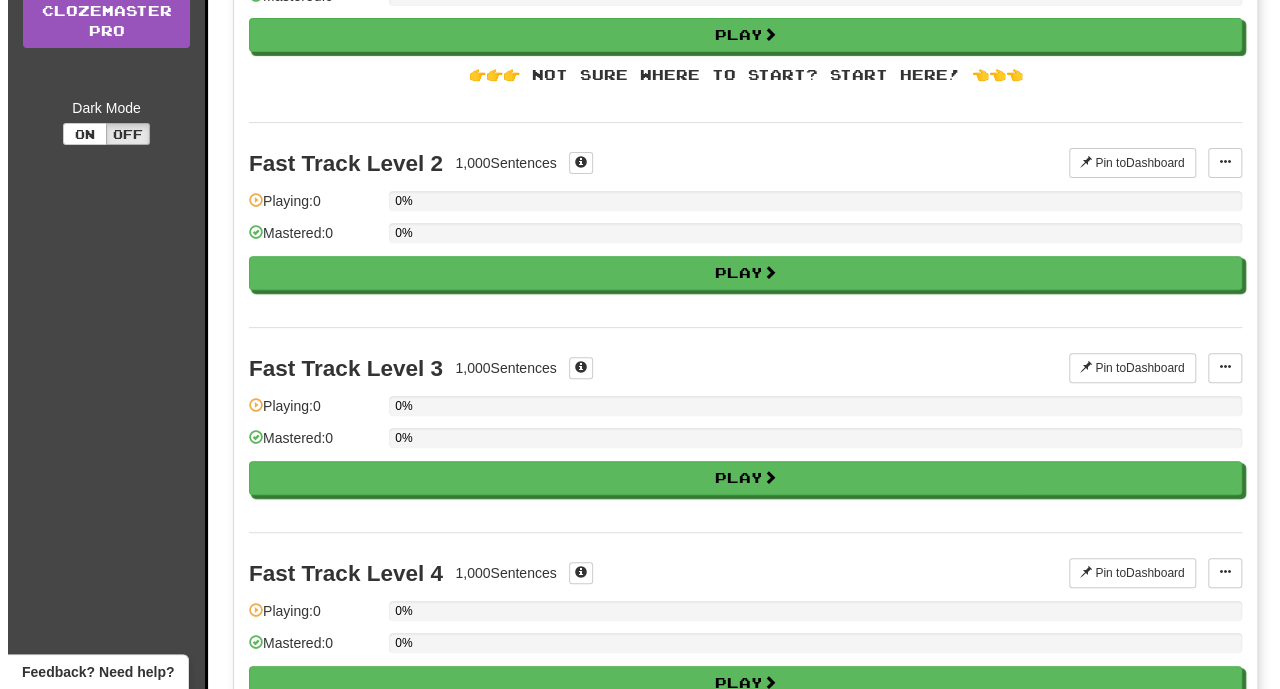 scroll, scrollTop: 0, scrollLeft: 0, axis: both 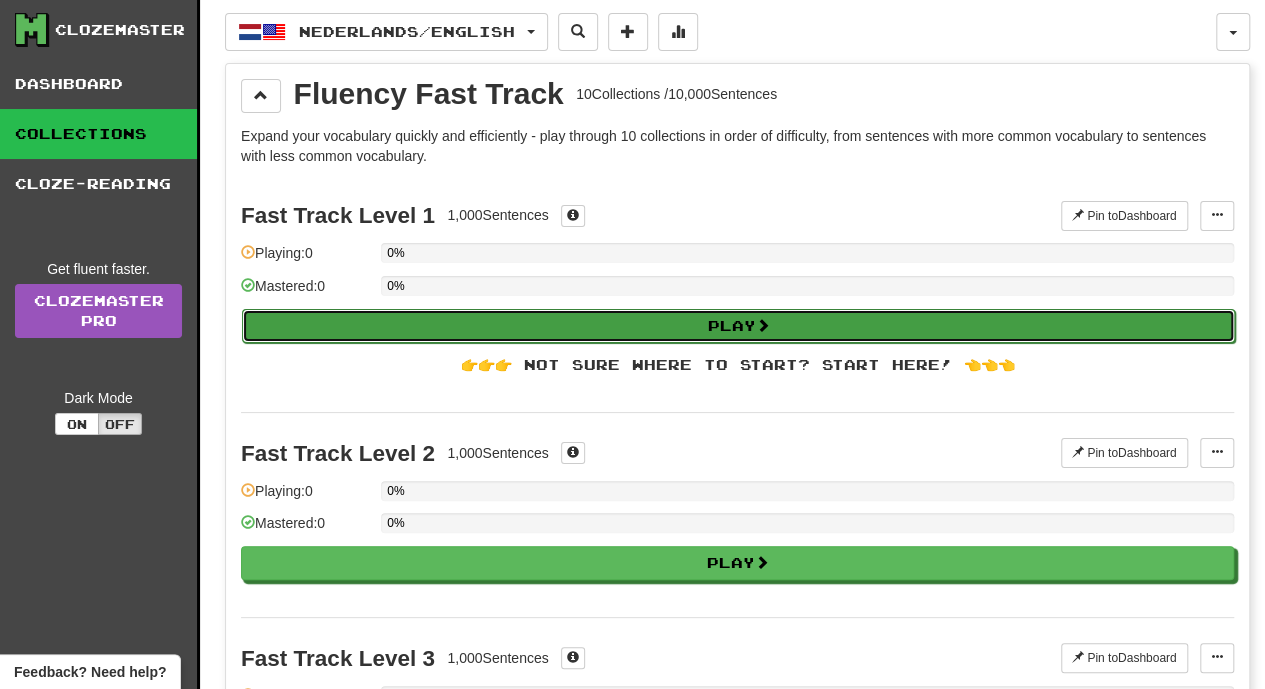 click on "Play" at bounding box center [738, 326] 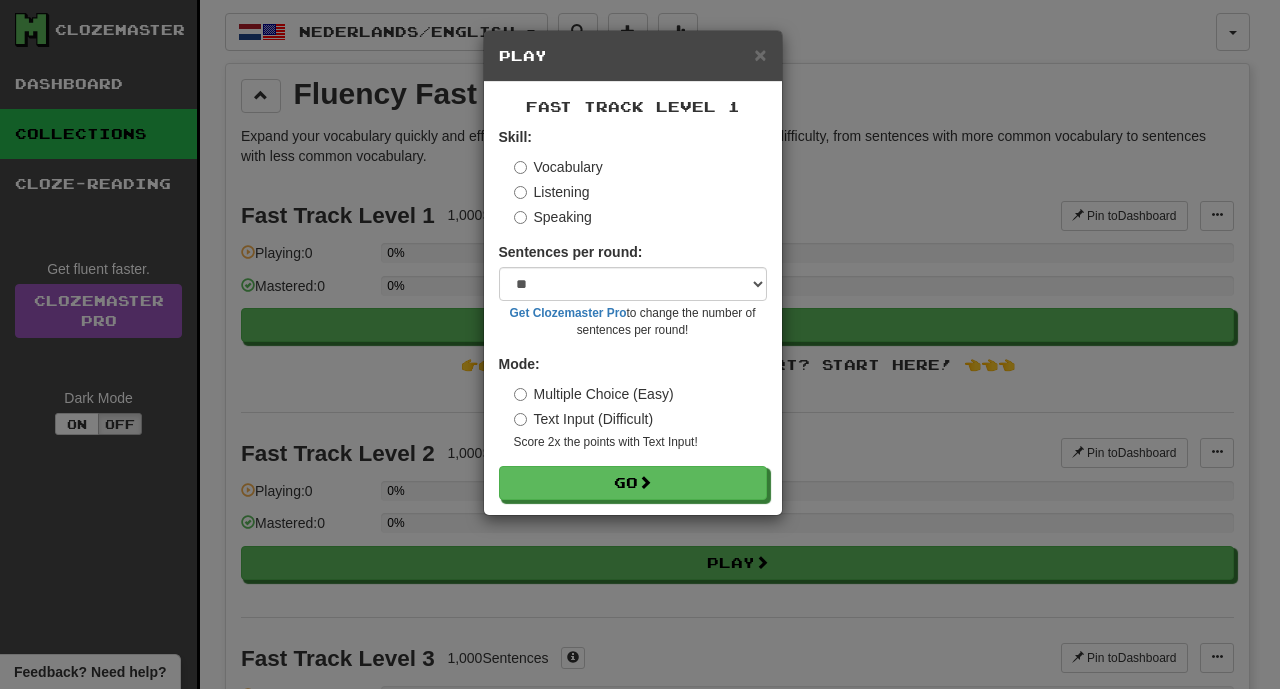 click on "Speaking" at bounding box center [553, 217] 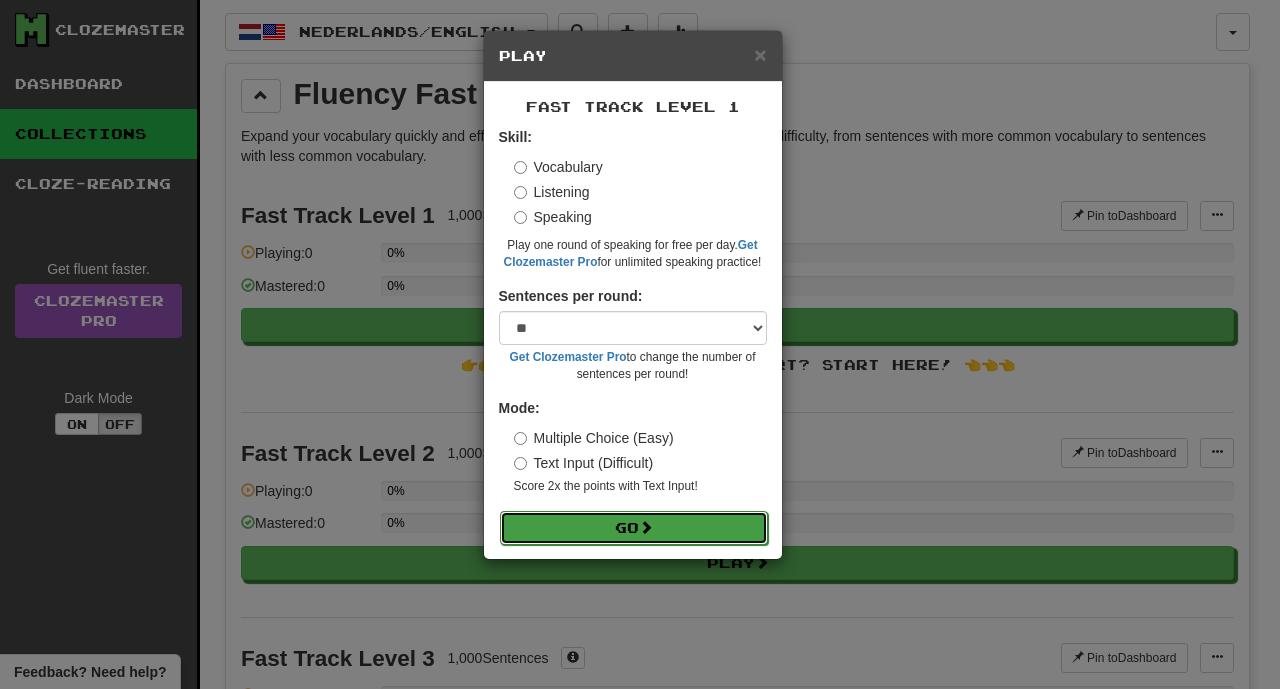click on "Go" at bounding box center (634, 528) 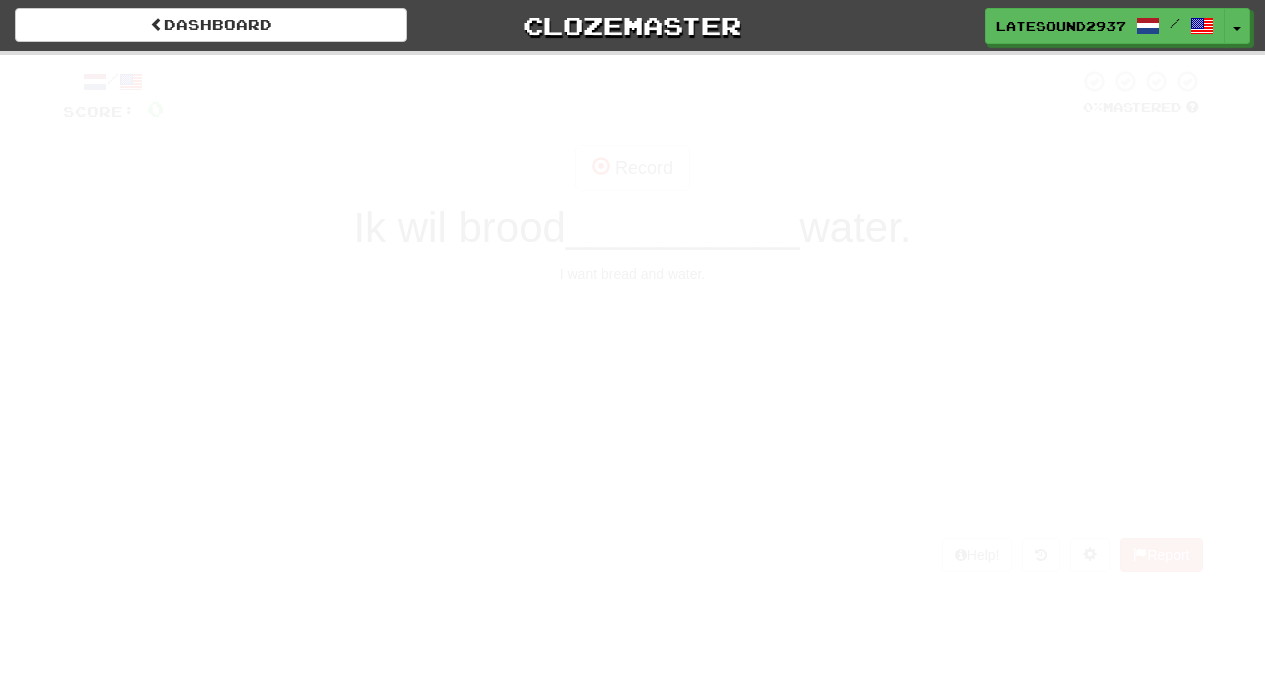 scroll, scrollTop: 0, scrollLeft: 0, axis: both 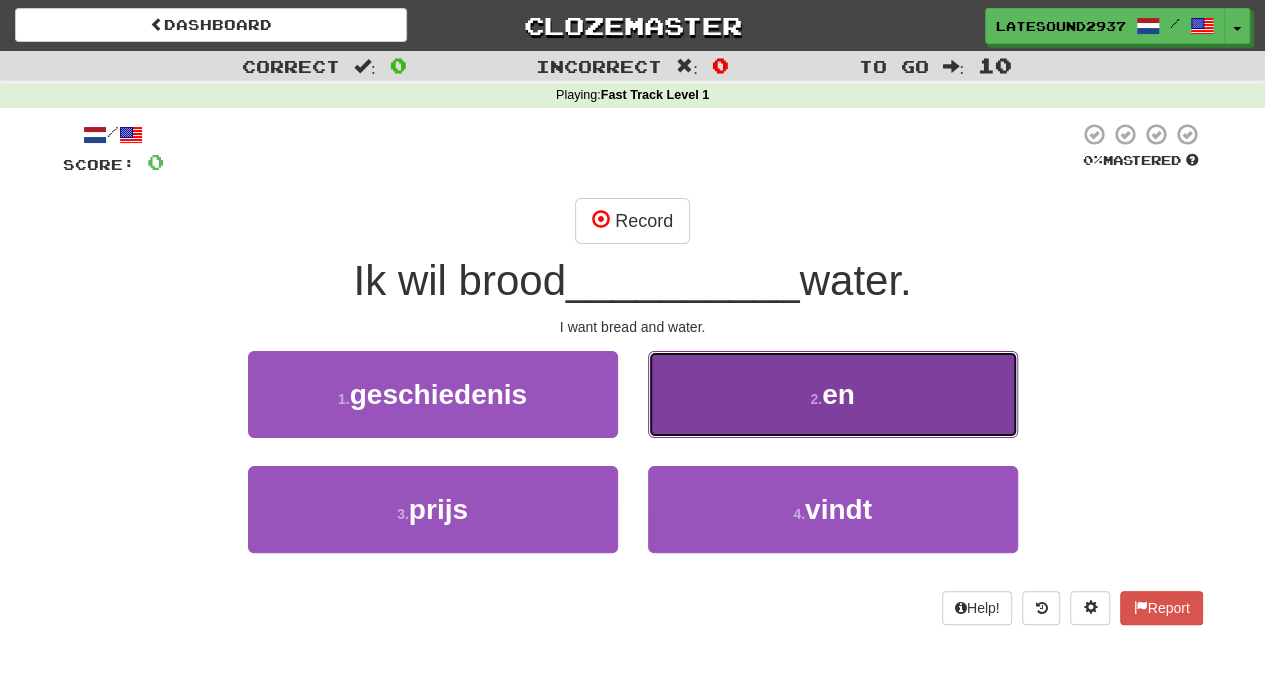 click on "2 .  en" at bounding box center [833, 394] 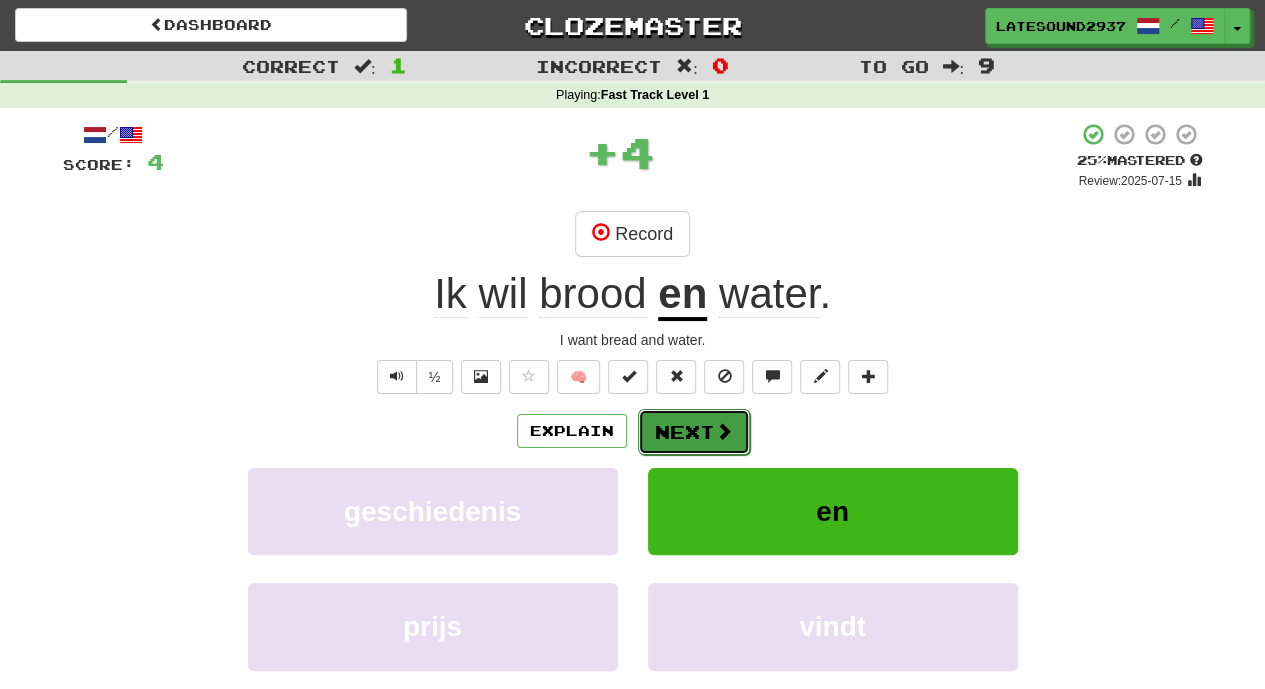 click at bounding box center (724, 431) 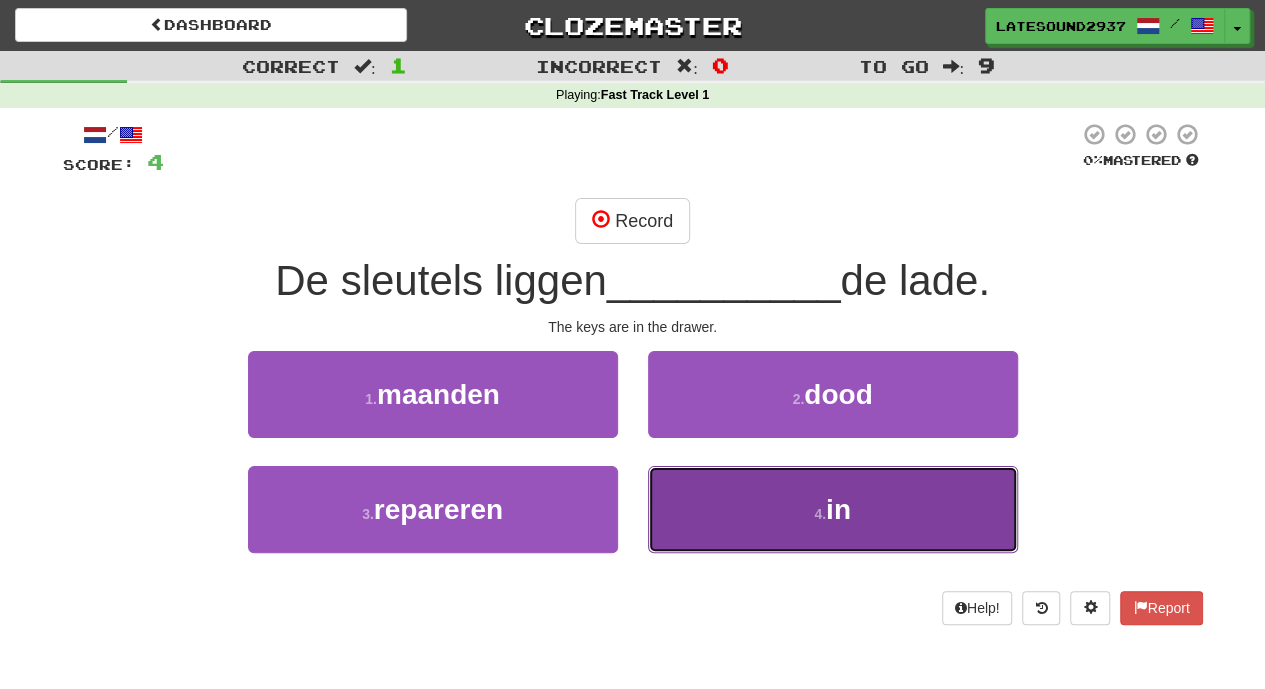 click on "4 .  in" at bounding box center (833, 509) 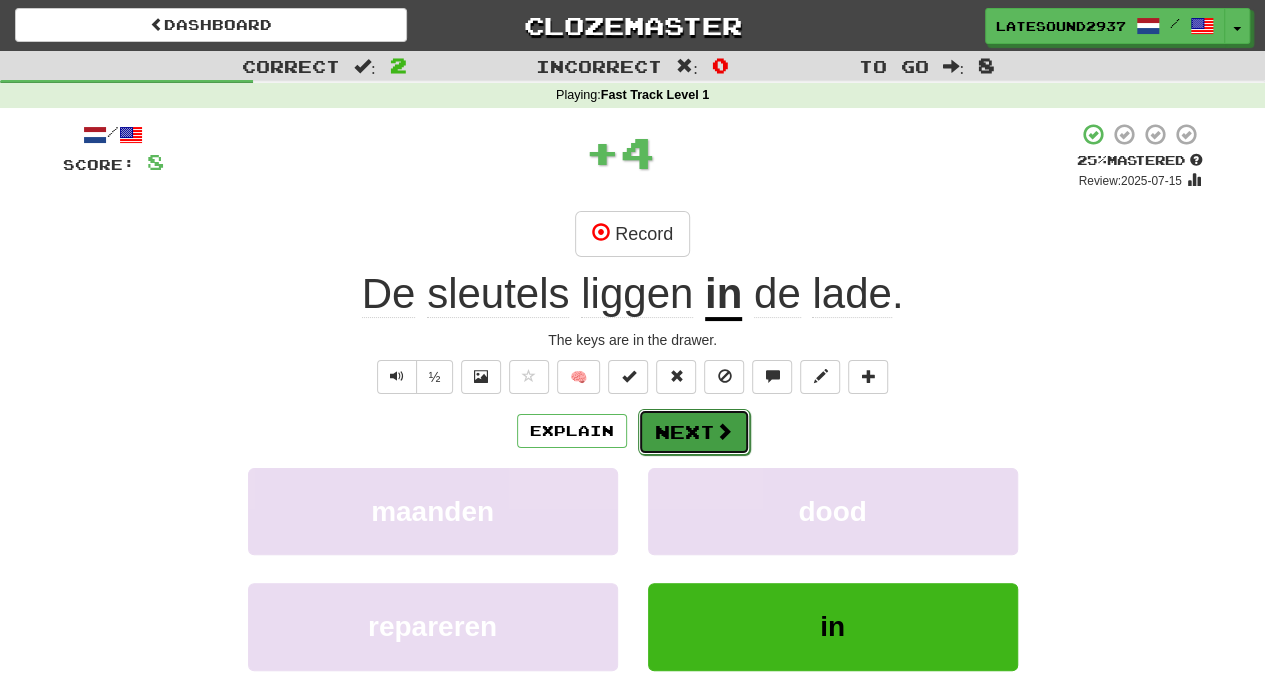 click on "Next" at bounding box center [694, 432] 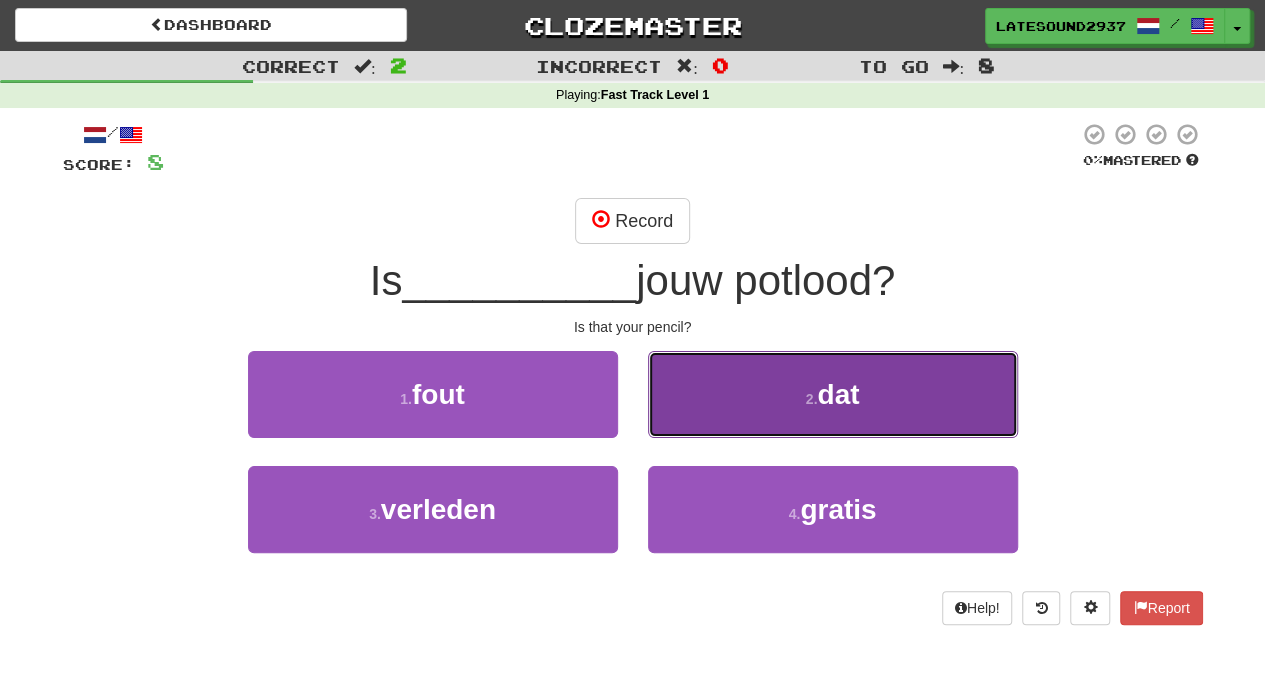 click on "2 .  dat" at bounding box center (833, 394) 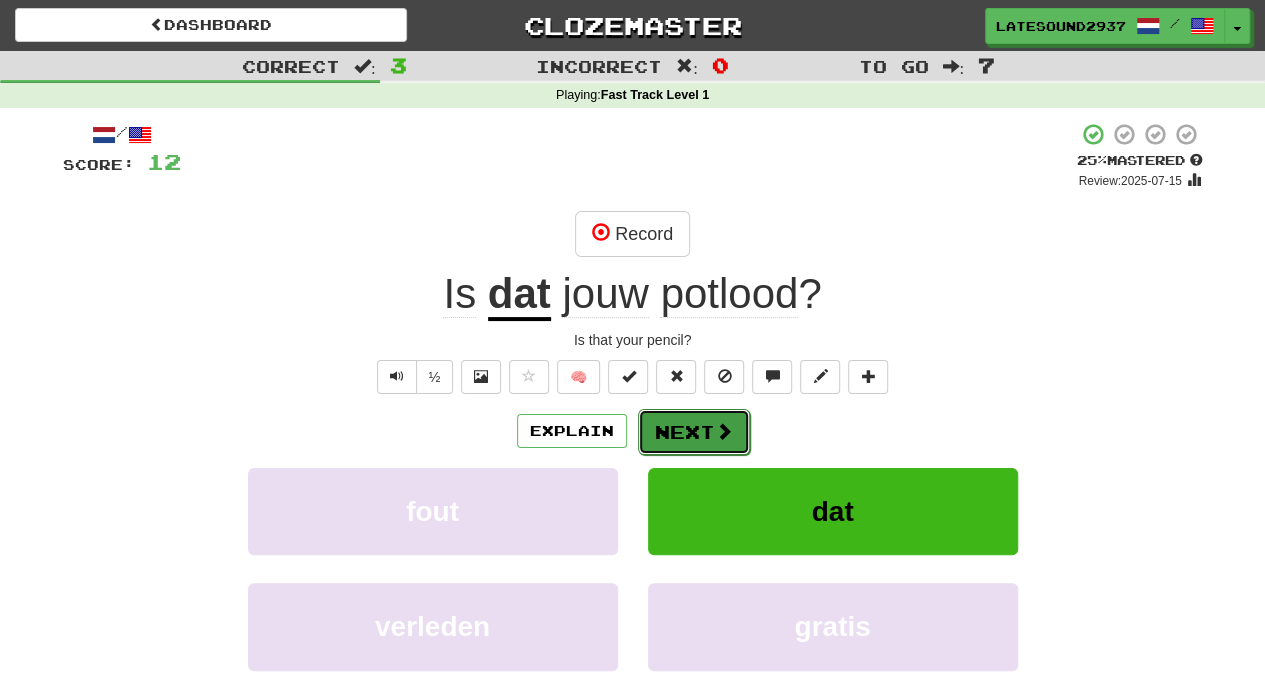 click at bounding box center [724, 431] 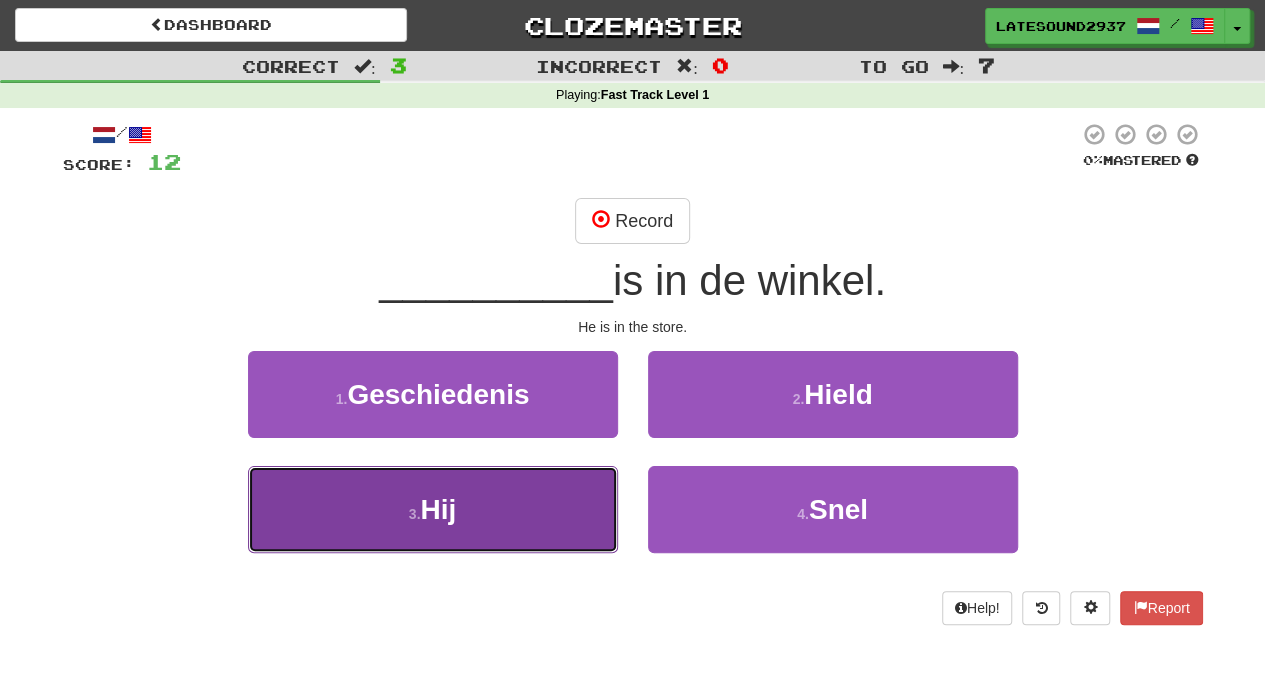 click on "3 .  Hij" at bounding box center (433, 509) 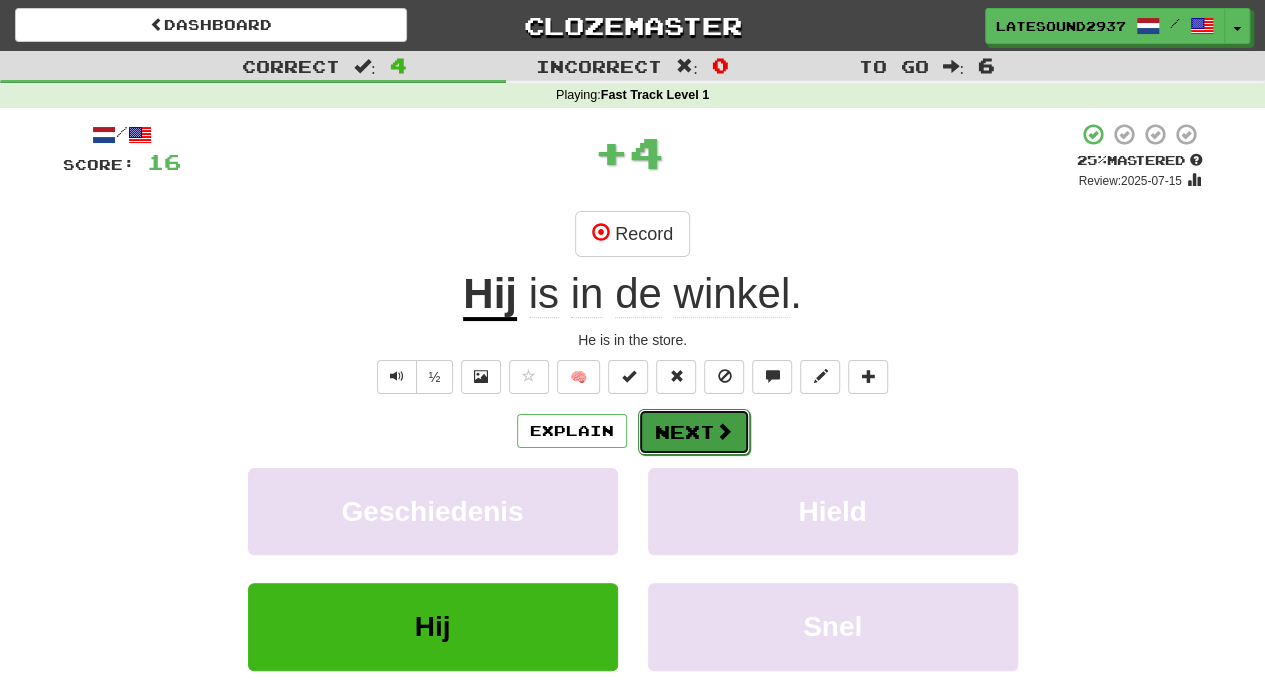 click on "Next" at bounding box center [694, 432] 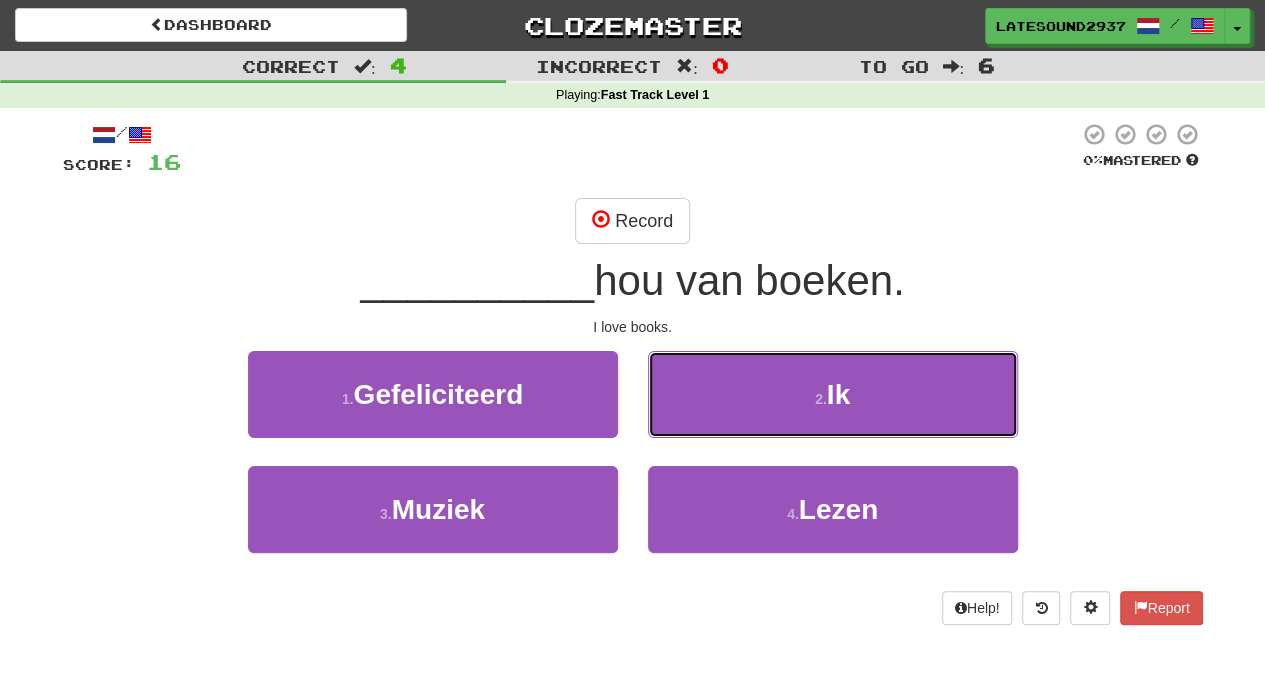 click on "2 .  Ik" at bounding box center (833, 394) 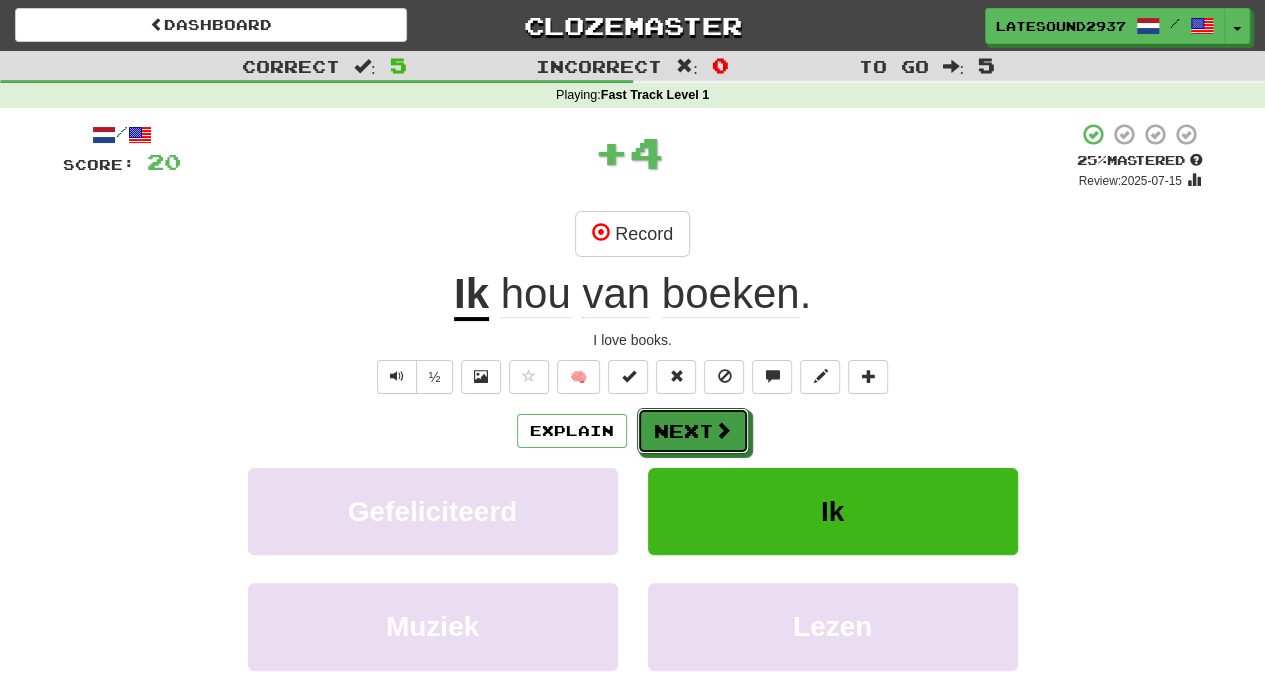 click on "Next" at bounding box center (693, 431) 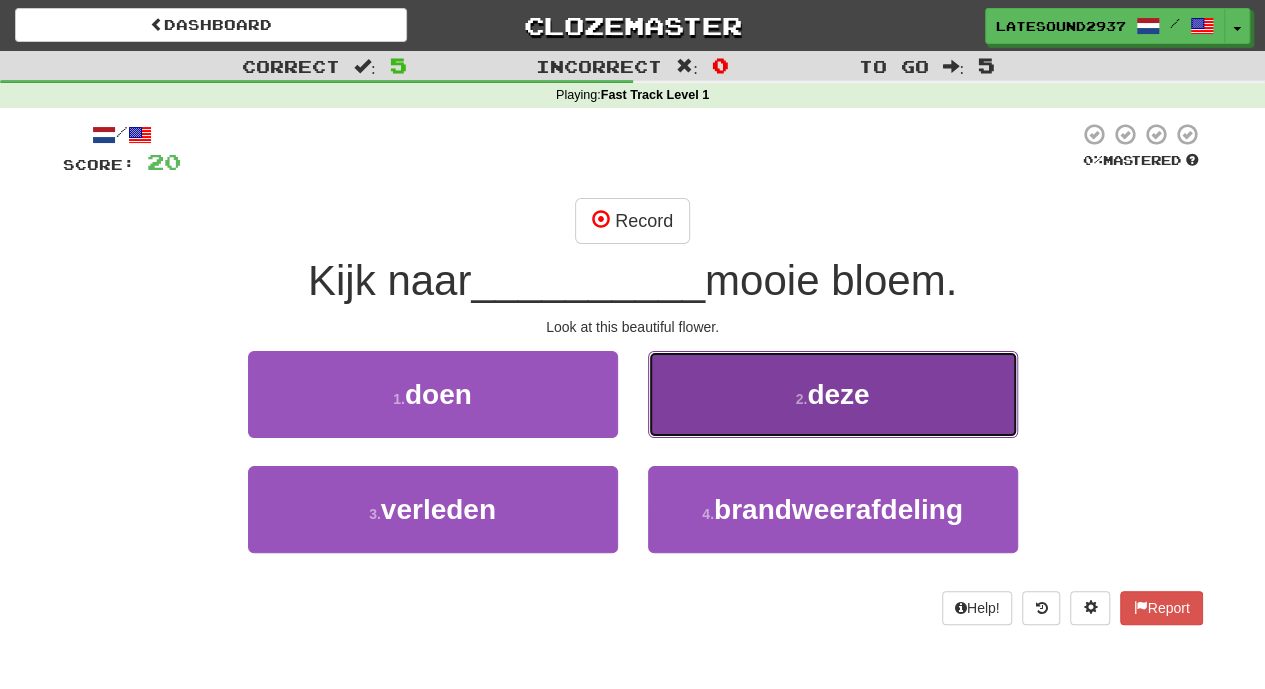 click on "2 .  deze" at bounding box center (833, 394) 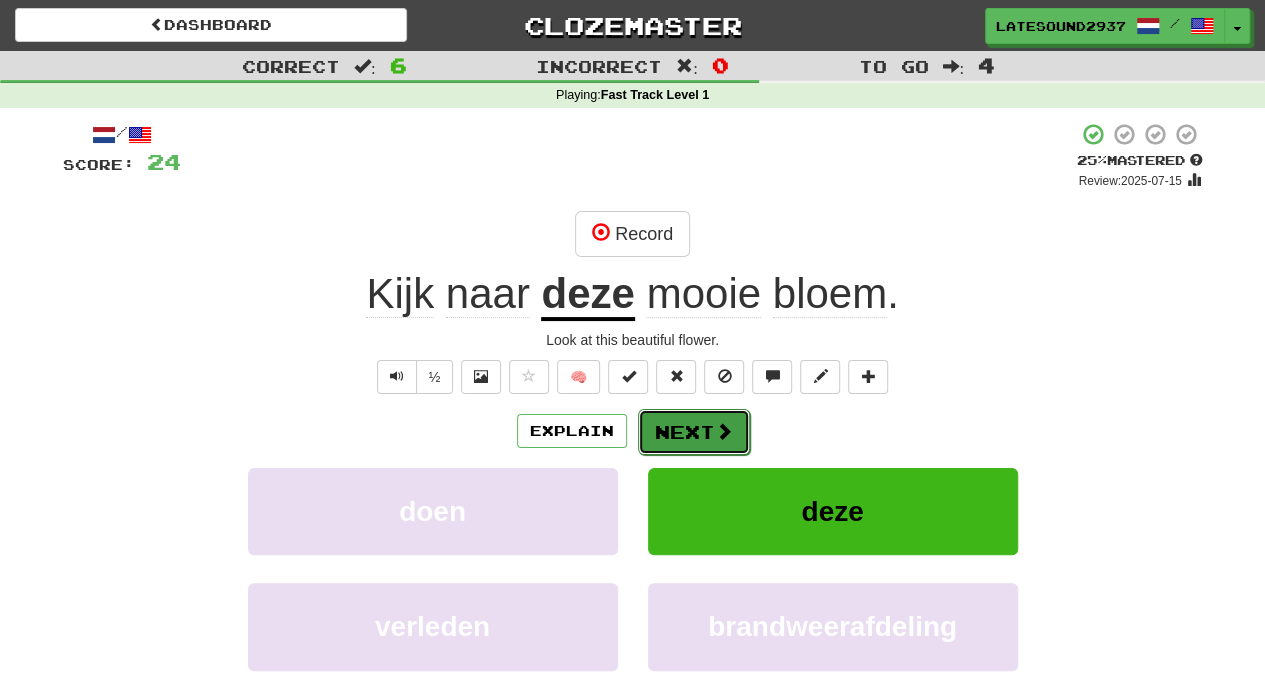 click on "Next" at bounding box center [694, 432] 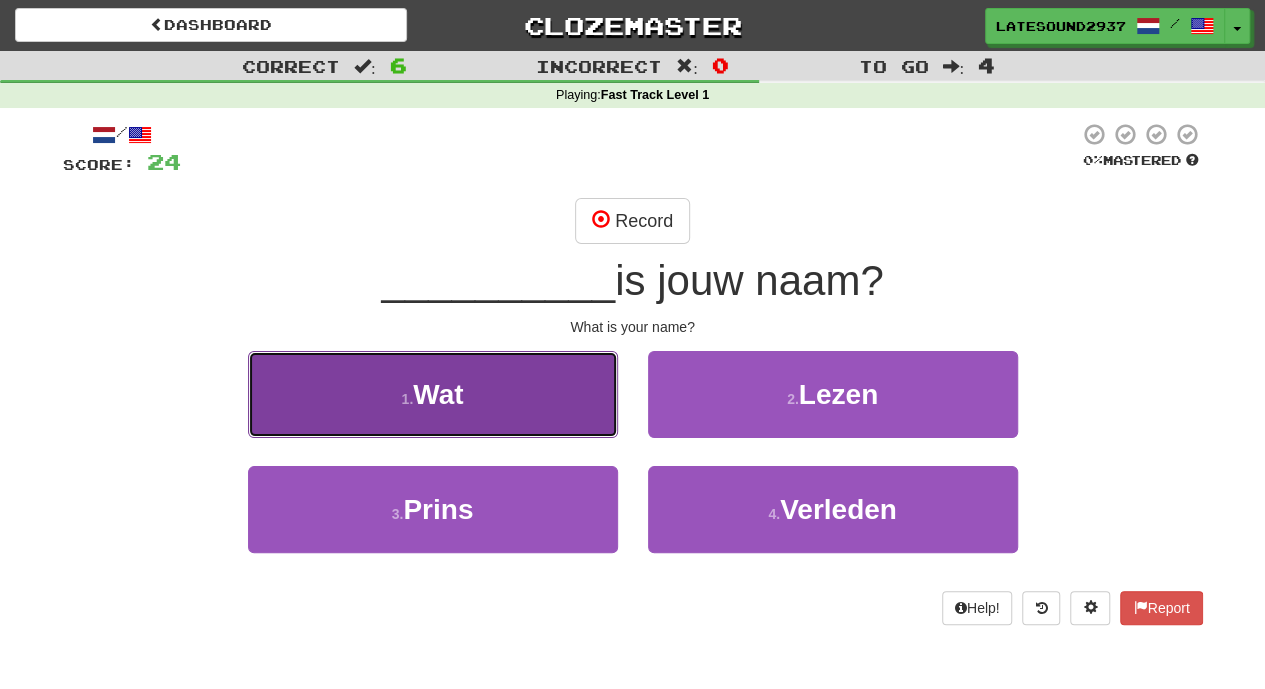 click on "1 .  Wat" at bounding box center [433, 394] 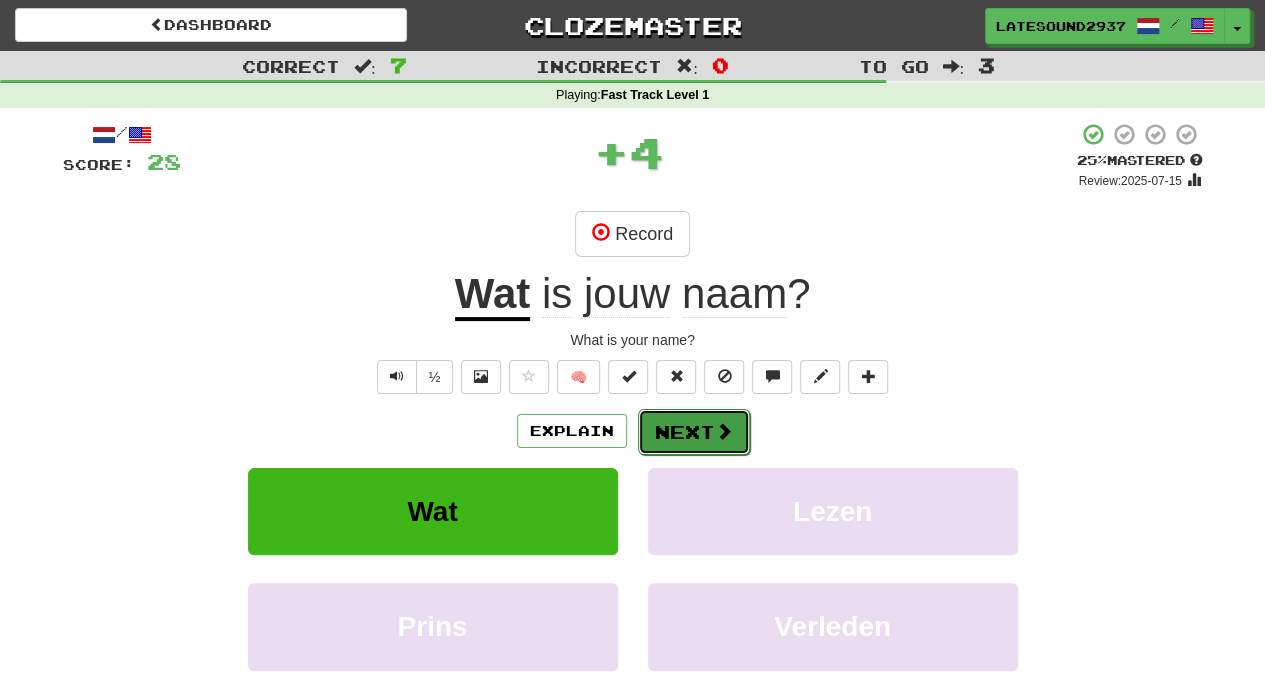 click on "Next" at bounding box center [694, 432] 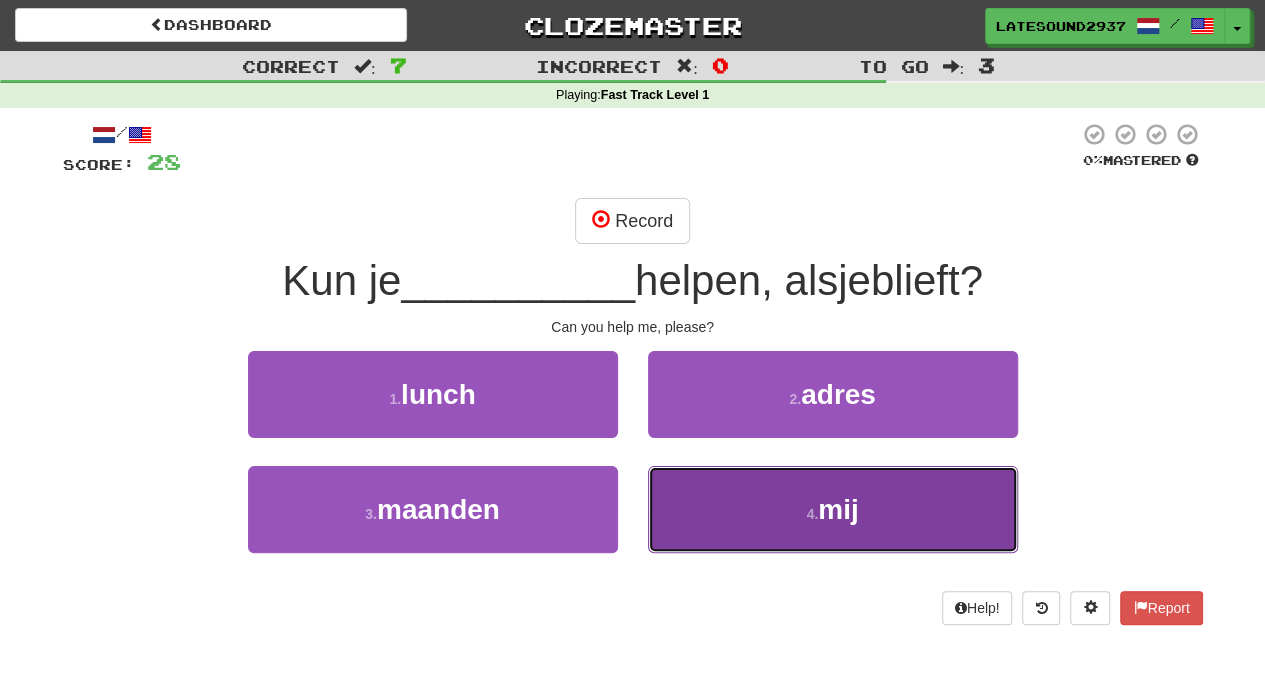 click on "4 .  mij" at bounding box center [833, 509] 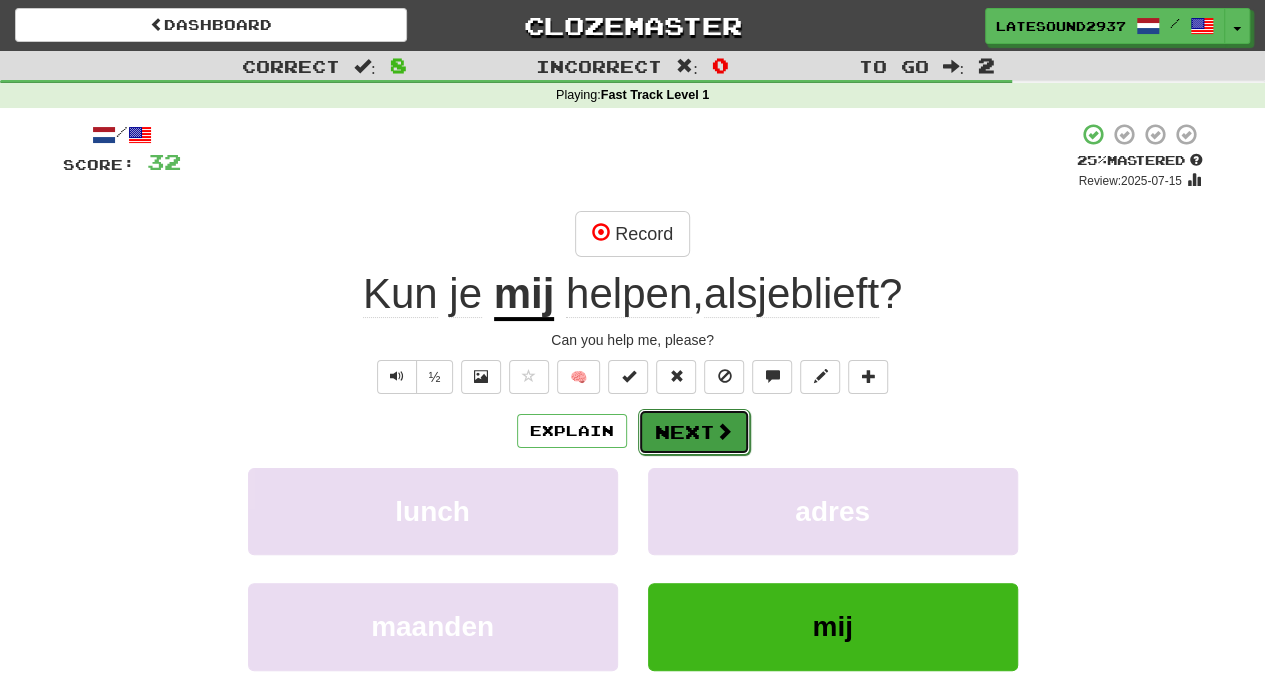 click on "Next" at bounding box center [694, 432] 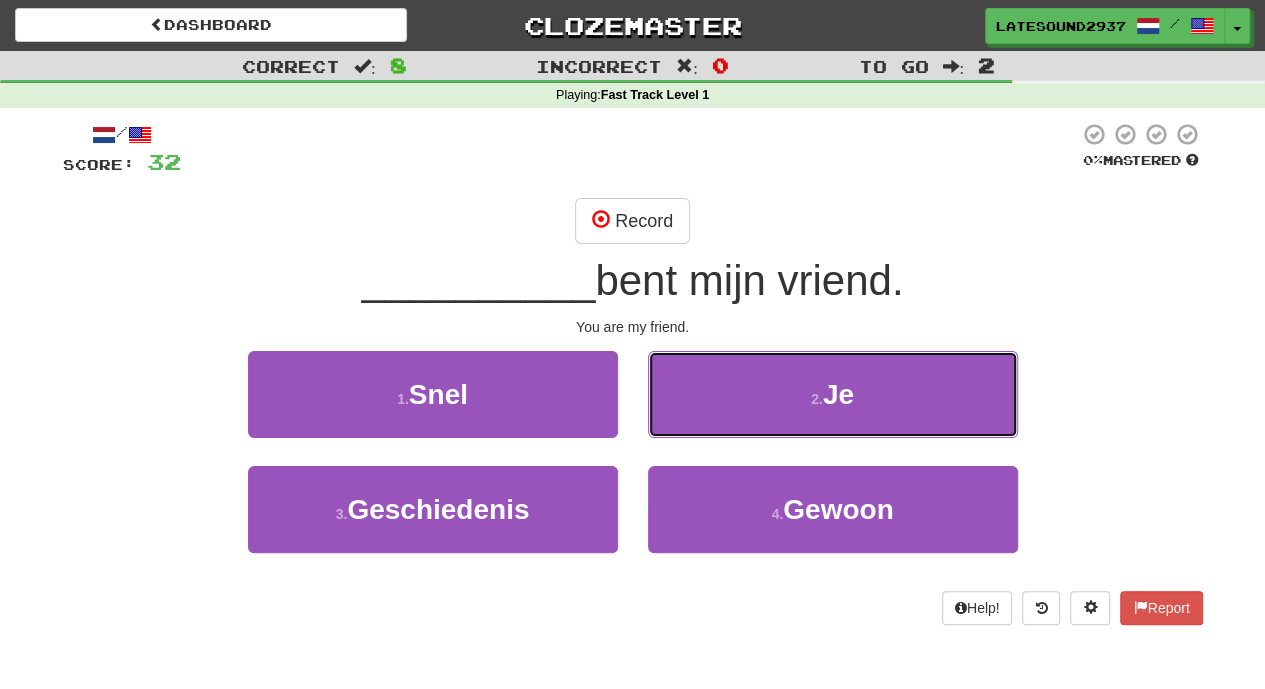 click on "2 .  Je" at bounding box center (833, 394) 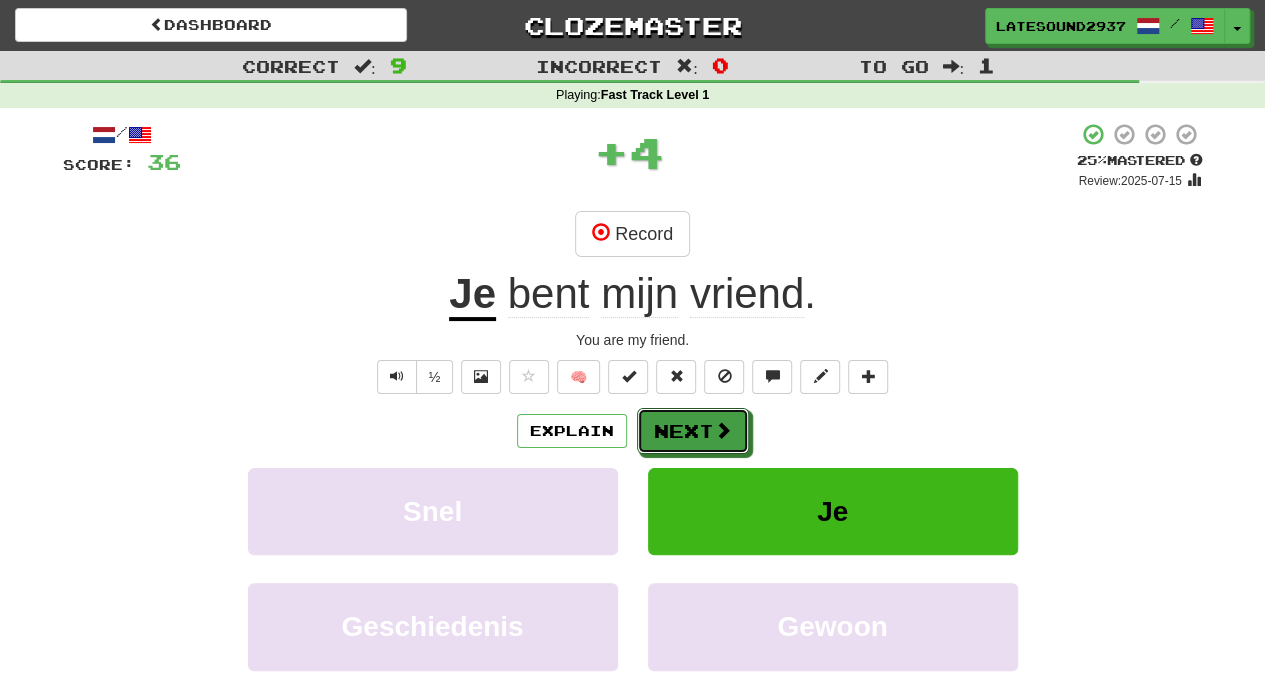 click on "Next" at bounding box center (693, 431) 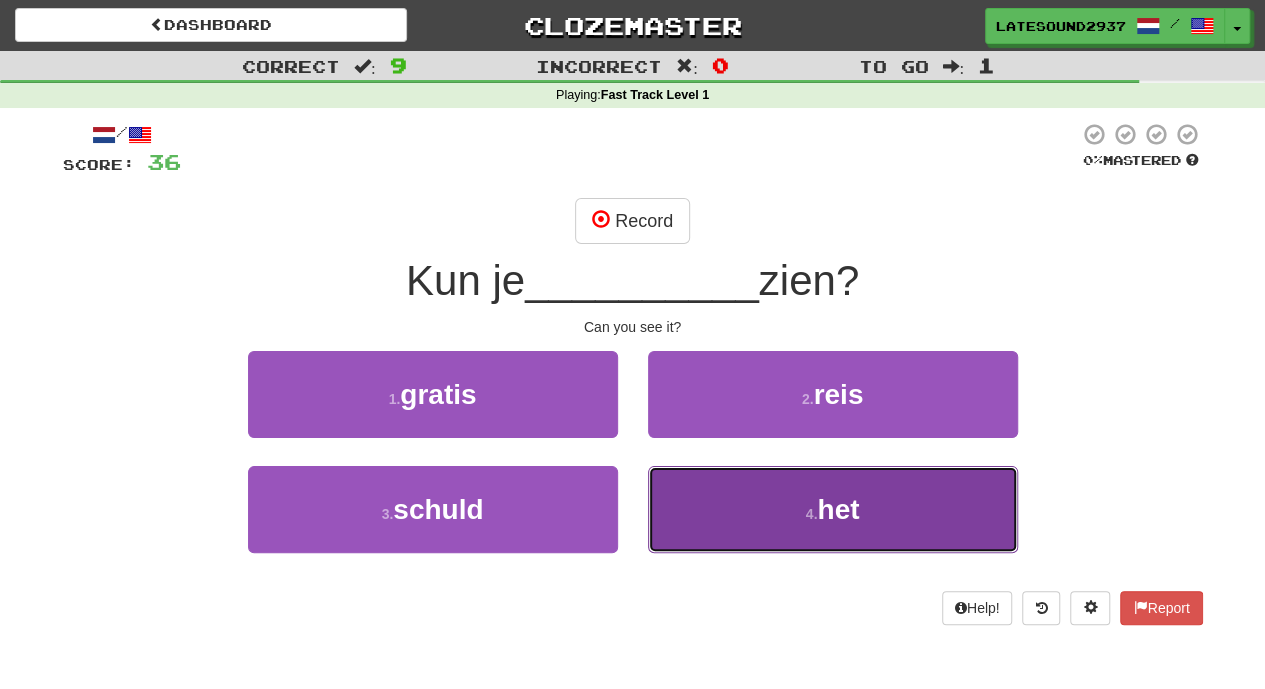 click on "4 .  het" at bounding box center [833, 509] 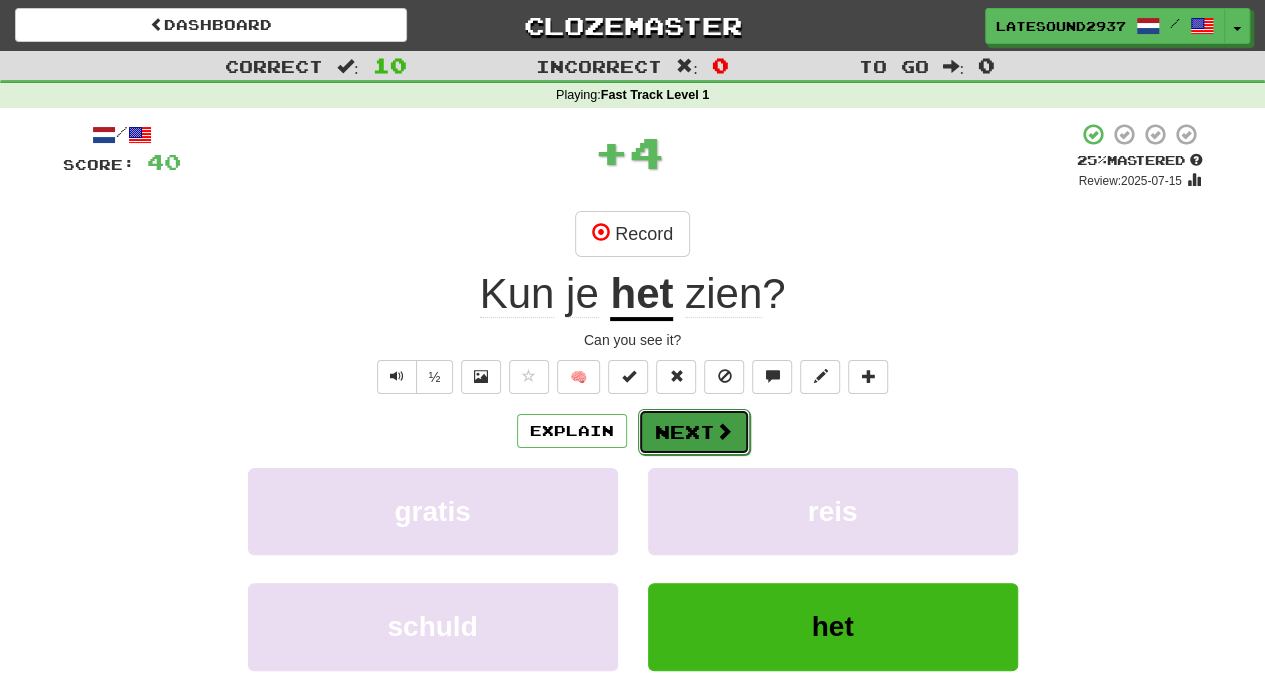 click on "Next" at bounding box center [694, 432] 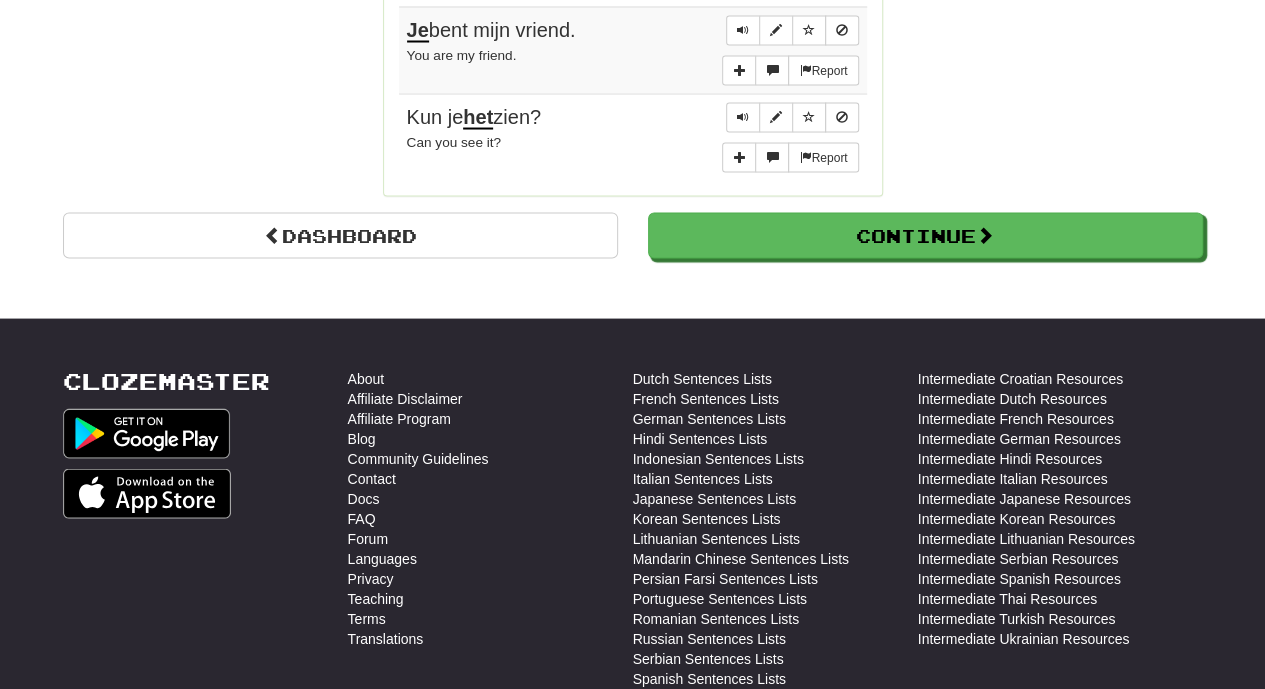 scroll, scrollTop: 1885, scrollLeft: 0, axis: vertical 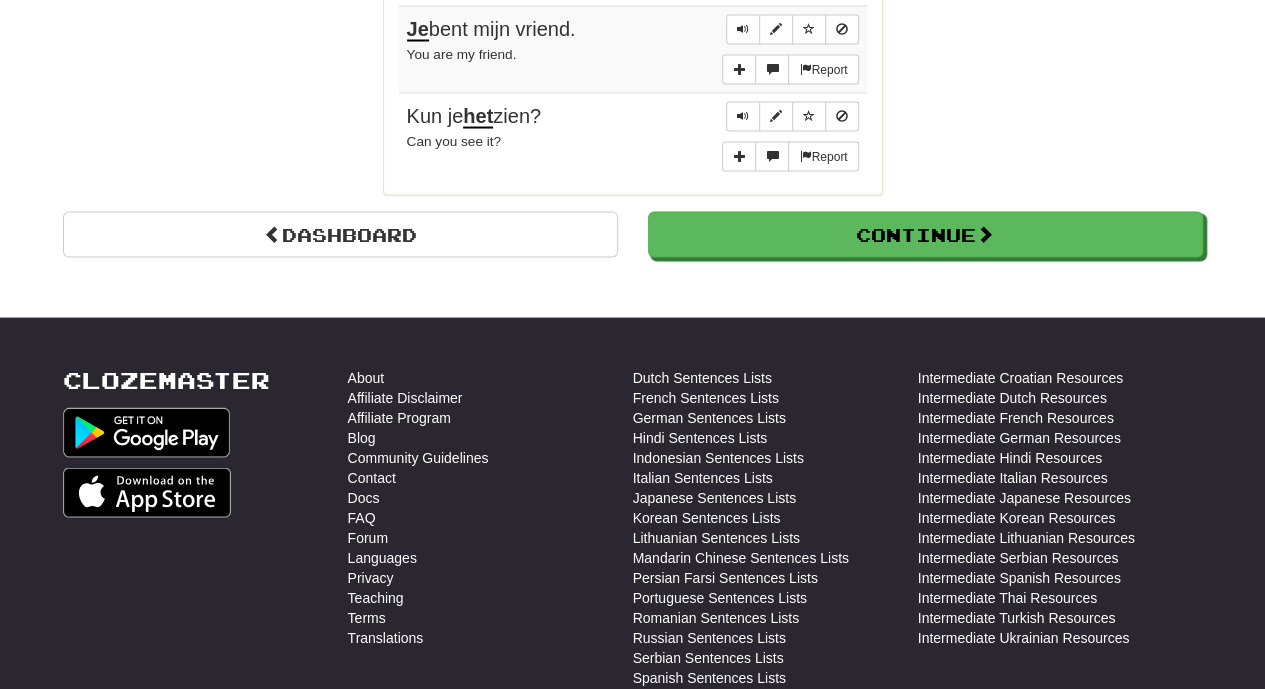 click on "Round Results Stats: Score:   + 40 Time:   0 : 38 New:   10 Review:   0 Correct:   10 Incorrect:   0 Get fluent faster. Get  Clozemaster Pro   Progress: Fast Track Level 1 Playing:  10  /  1,000 + 10 0% 1% Mastered:  0  /  1,000 0% Ready for Review:  0  /  Level:  0 60  points to level  1  - keep going! Ranked:  149 th  this week Sentences:  Report Ik wil brood  en  water. I want bread and water.  Report De sleutels liggen  in  de lade. The keys are in the drawer.  Report Is  dat  jouw potlood? Is that your pencil?  Report Hij  is in de winkel. He is in the store.  Report Ik  hou van boeken. I love books.  Report Kijk naar  deze  mooie bloem. Look at this beautiful flower.  Report Wat  is jouw naam? What is your name?  Report Kun je  mij  helpen, alsjeblieft? Can you help me, please?  Report Je  bent mijn vriend. You are my friend.  Report Kun je  het  zien? Can you see it?" at bounding box center [633, -711] 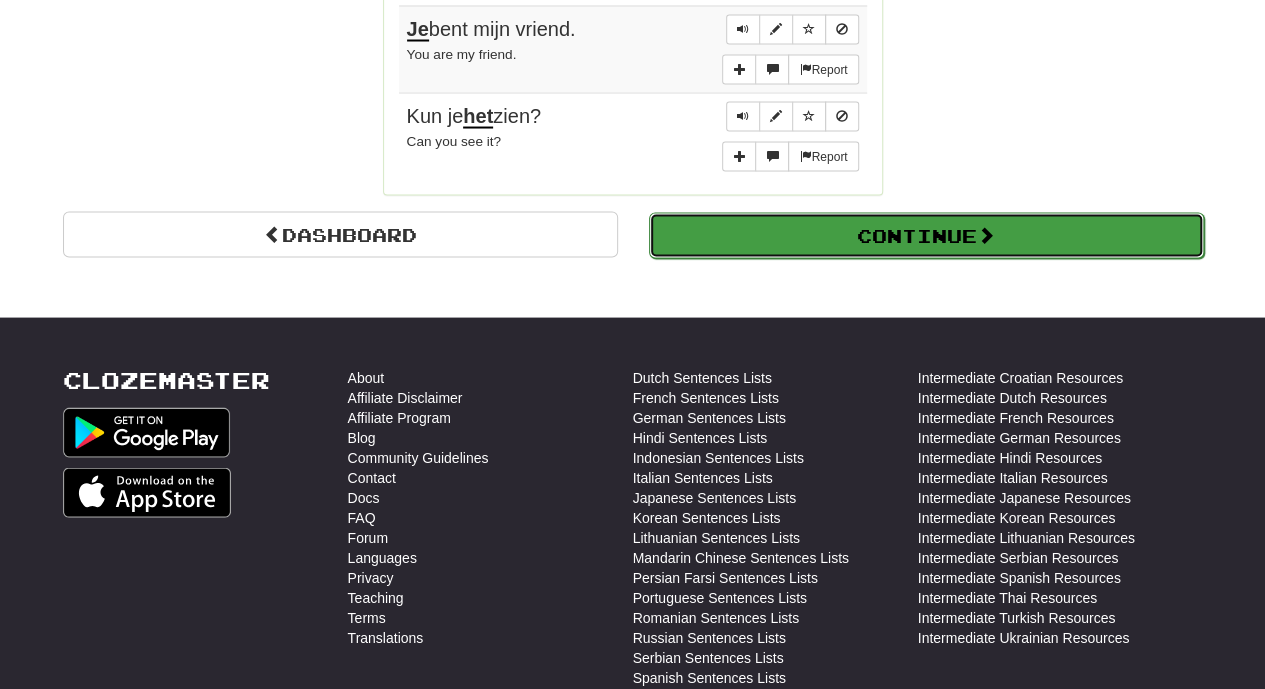 click on "Continue" at bounding box center [926, 235] 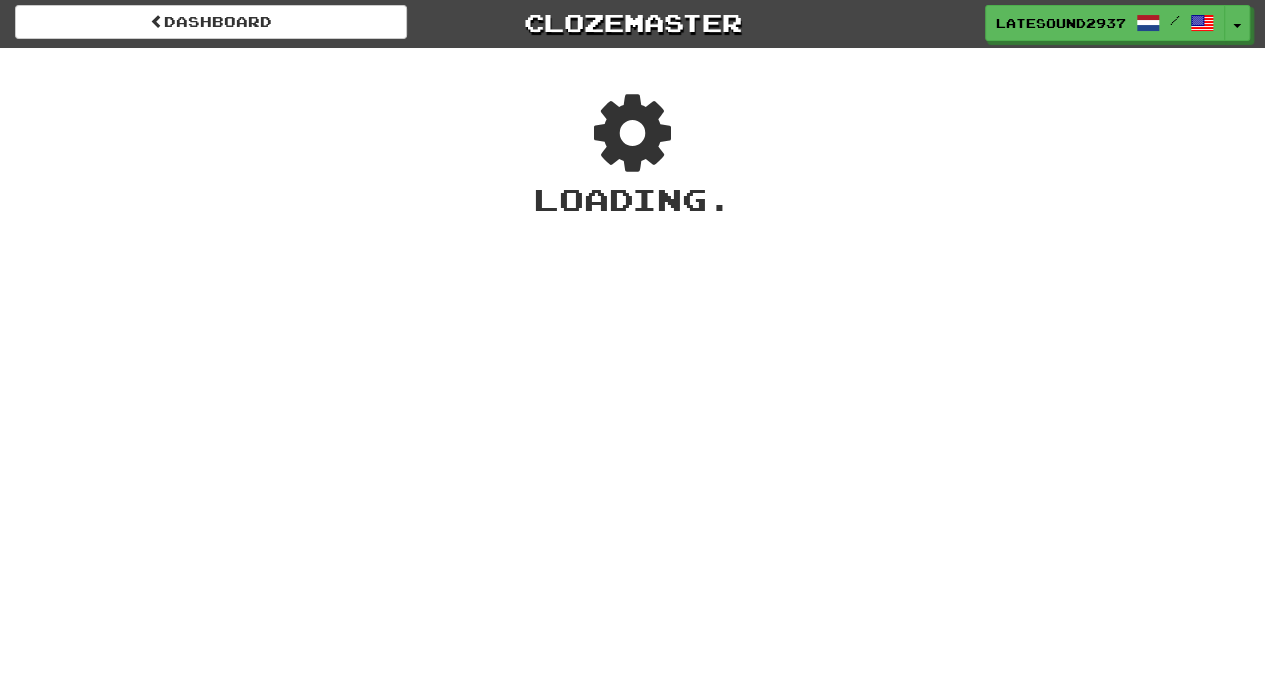scroll, scrollTop: 0, scrollLeft: 0, axis: both 